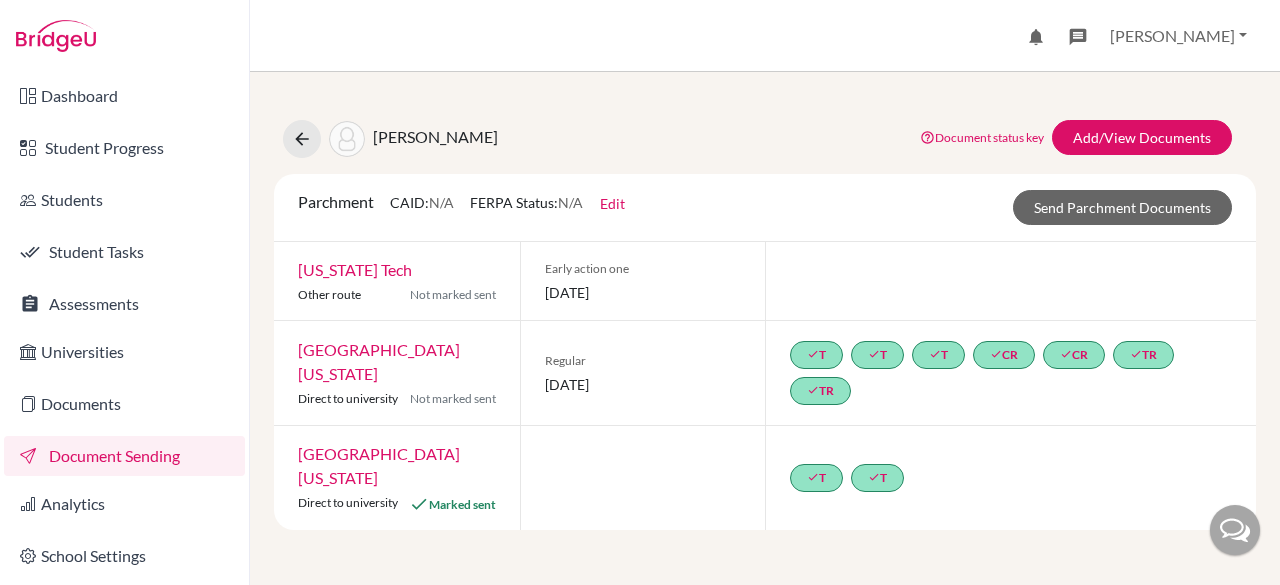 scroll, scrollTop: 0, scrollLeft: 0, axis: both 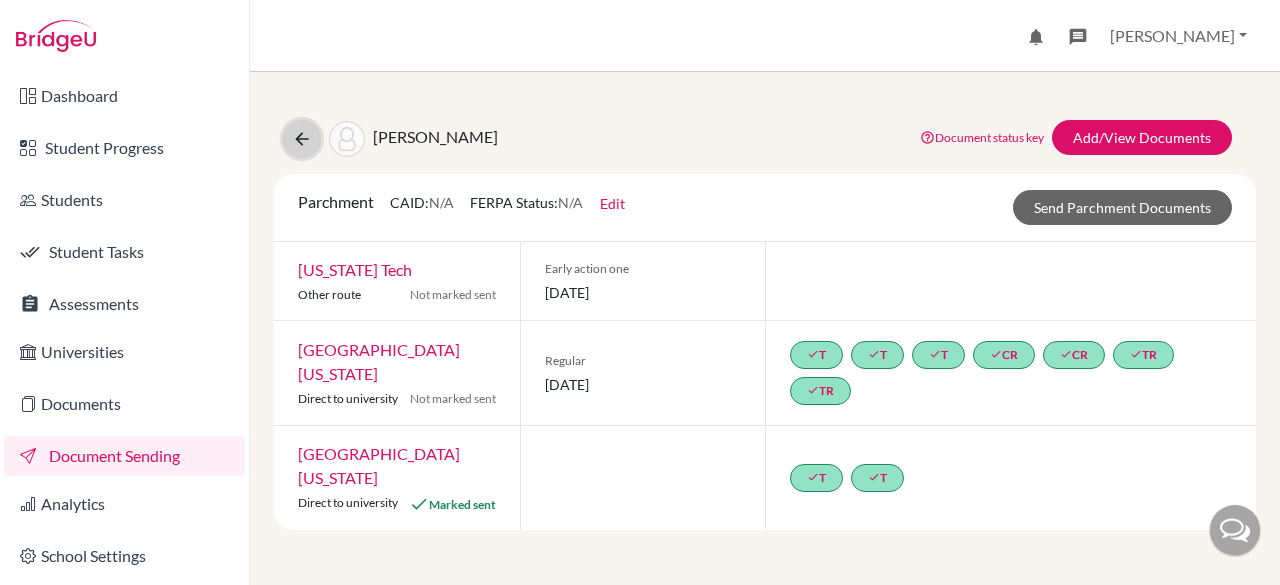 click at bounding box center (302, 139) 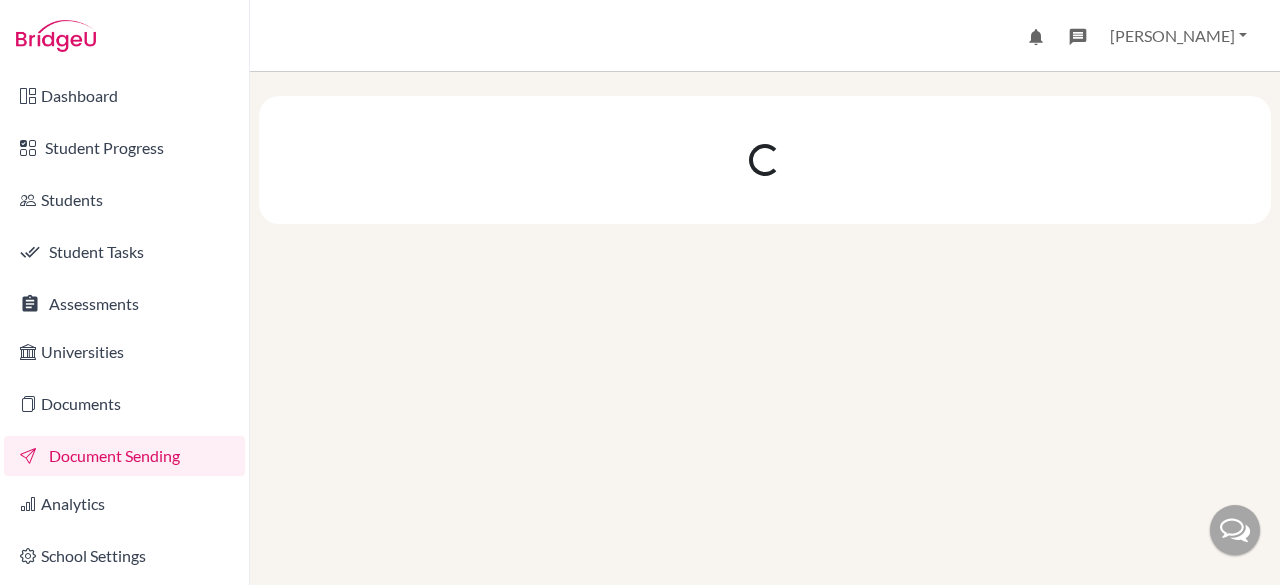 scroll, scrollTop: 0, scrollLeft: 0, axis: both 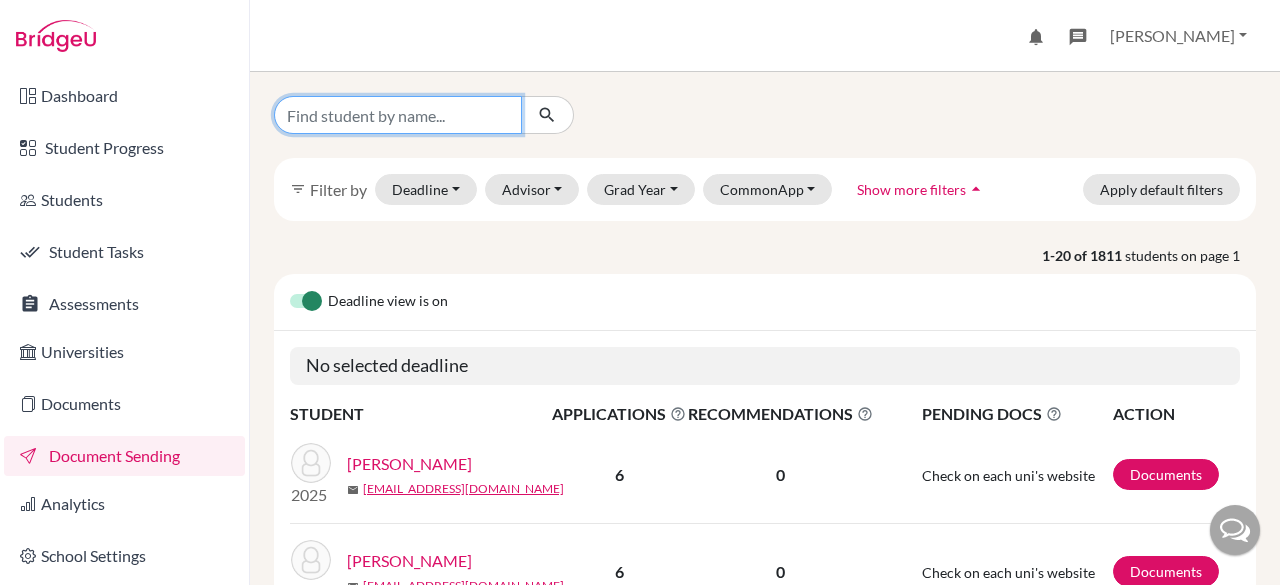 click at bounding box center [398, 115] 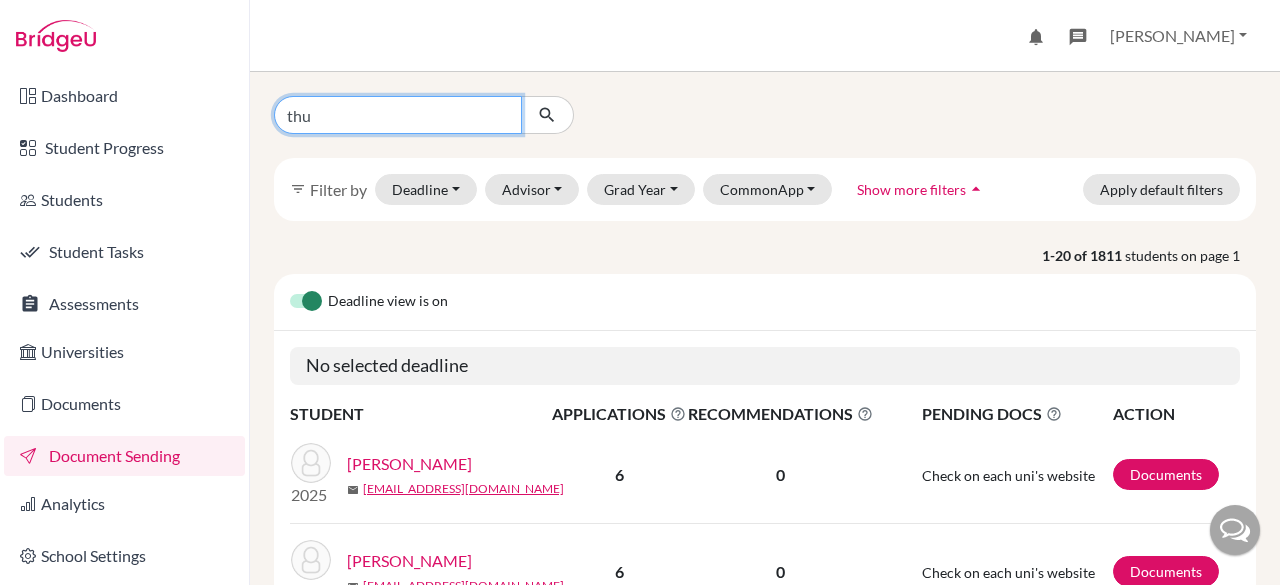 type on "Thuwaiba" 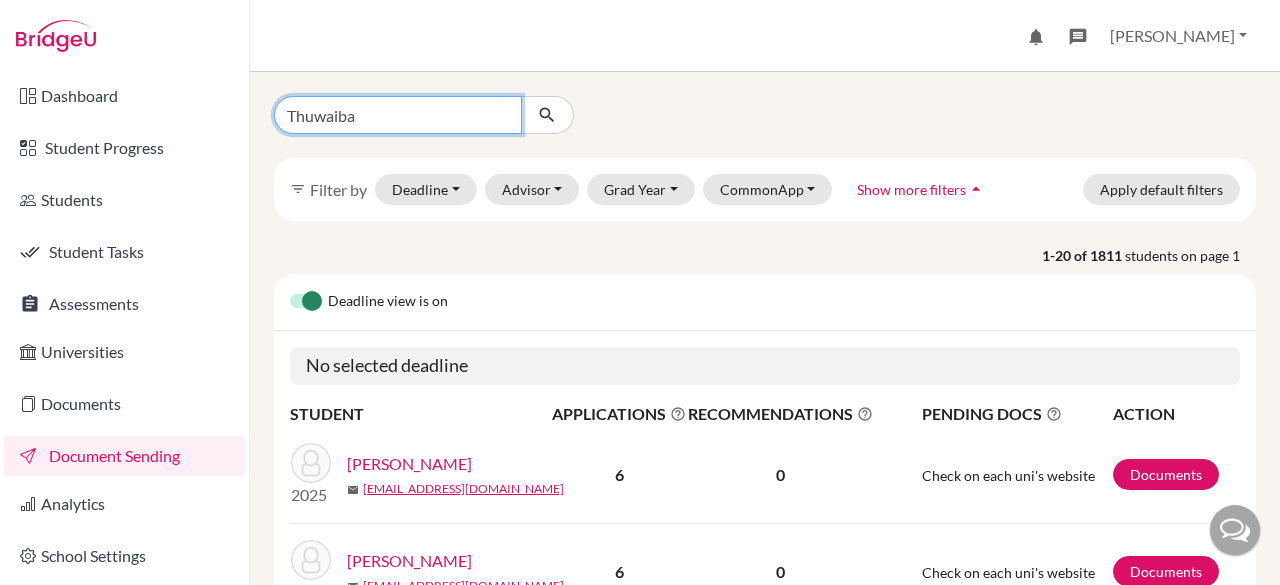 click at bounding box center [547, 115] 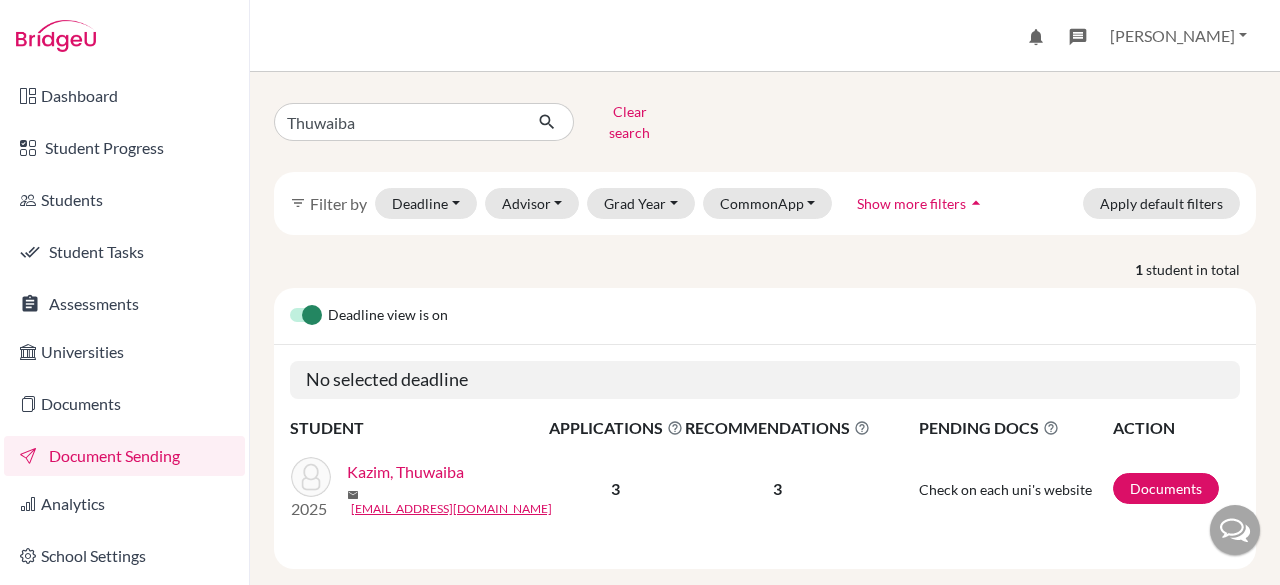 click on "Kazim, Thuwaiba" at bounding box center (405, 472) 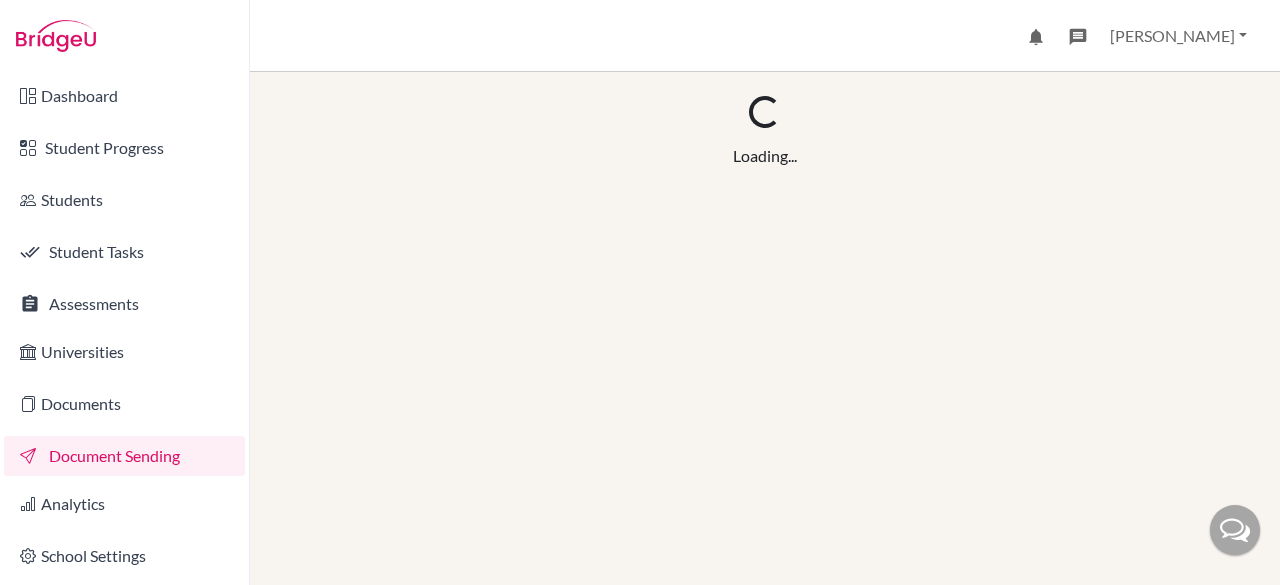 scroll, scrollTop: 0, scrollLeft: 0, axis: both 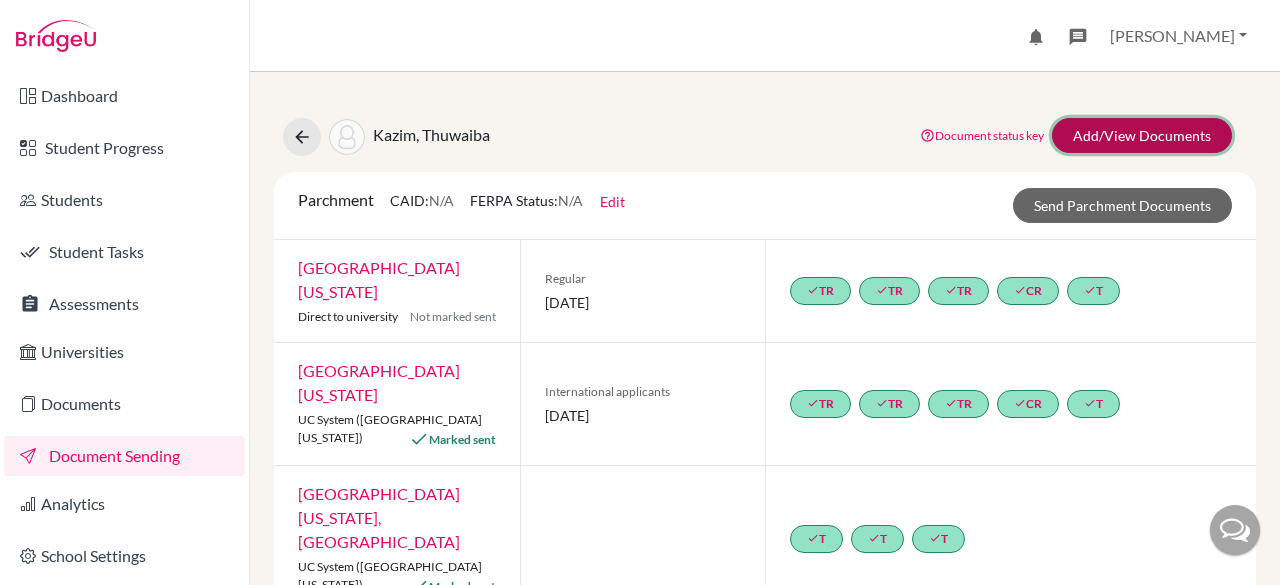 click on "Add/View Documents" at bounding box center (1142, 135) 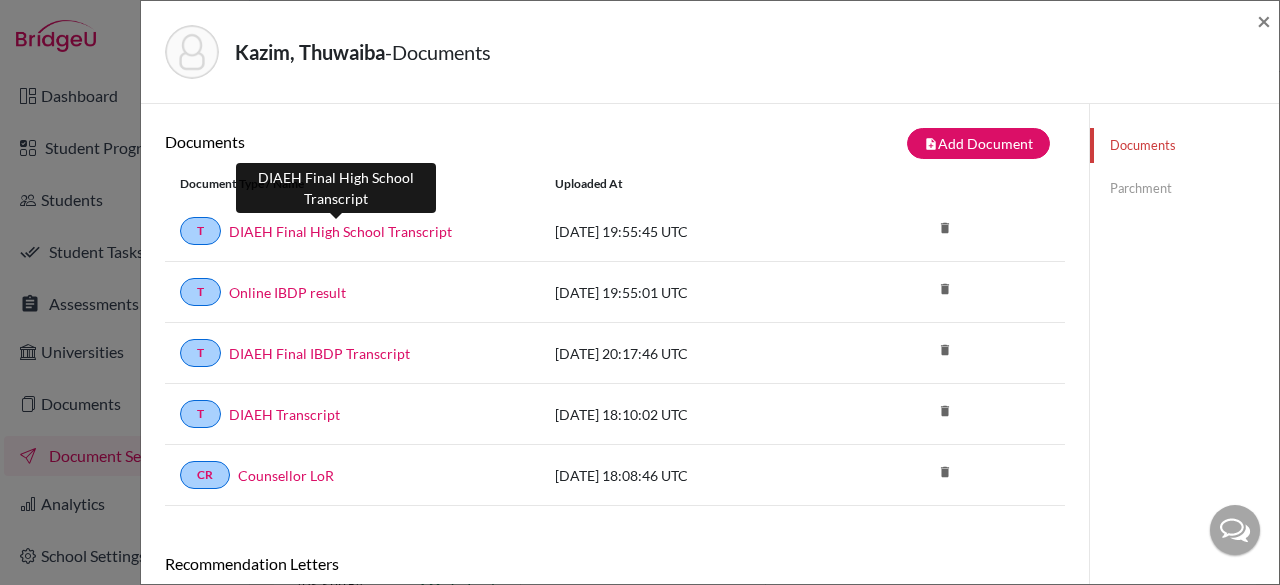 click on "DIAEH Final High School  Transcript" at bounding box center [340, 231] 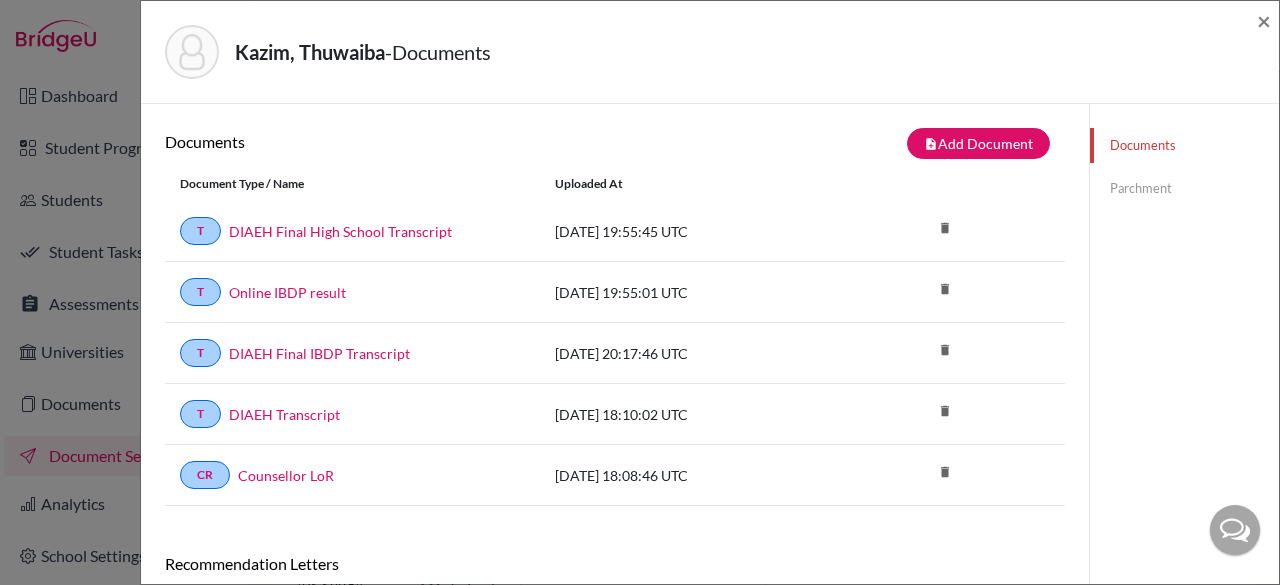 click on "Parchment" 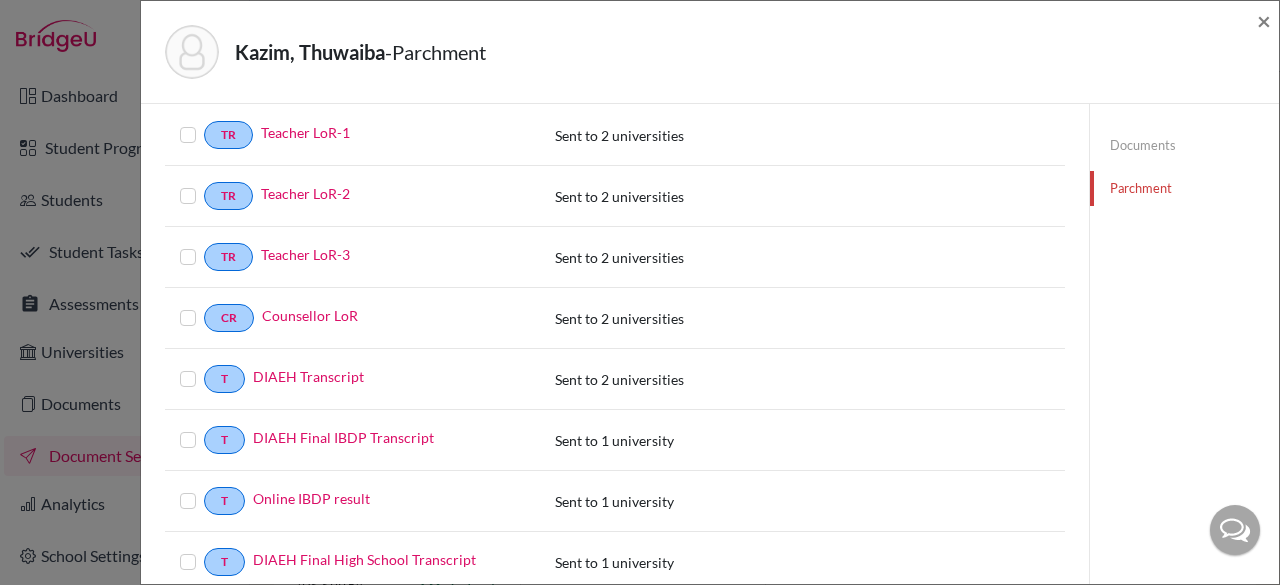 scroll, scrollTop: 0, scrollLeft: 0, axis: both 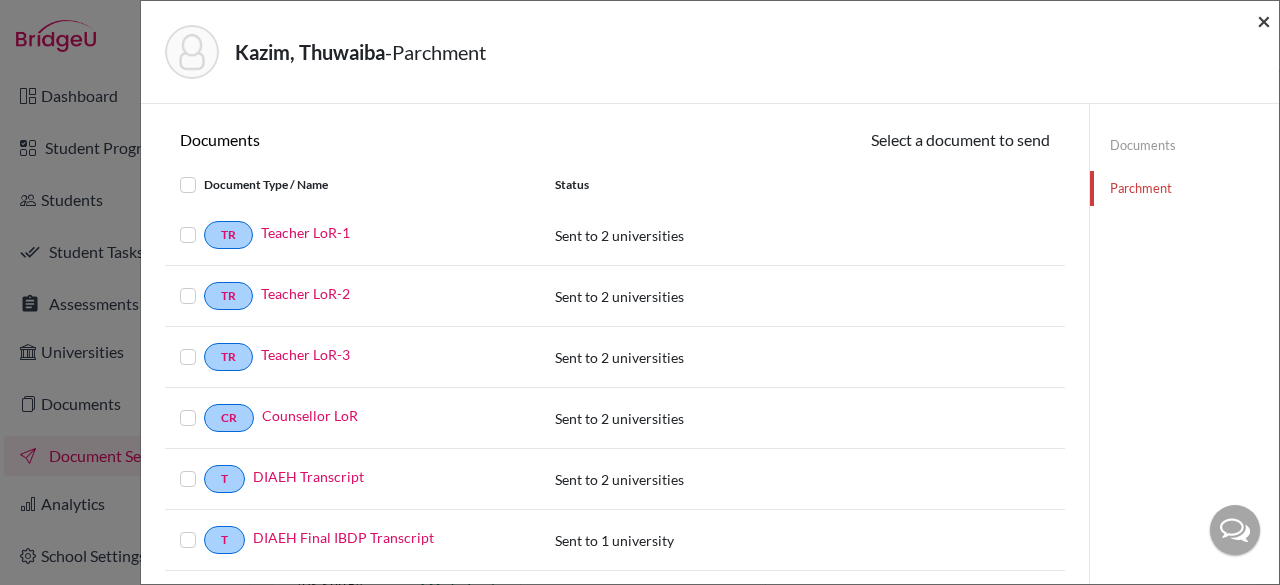 drag, startPoint x: 1260, startPoint y: 29, endPoint x: 1072, endPoint y: 146, distance: 221.43396 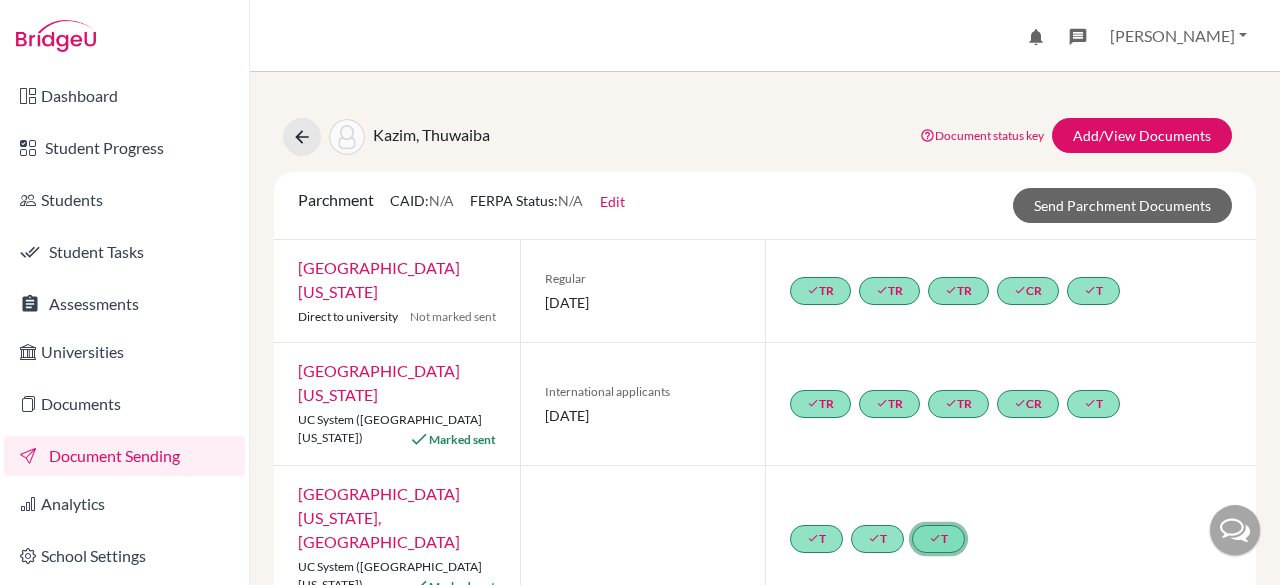 click on "done  T" 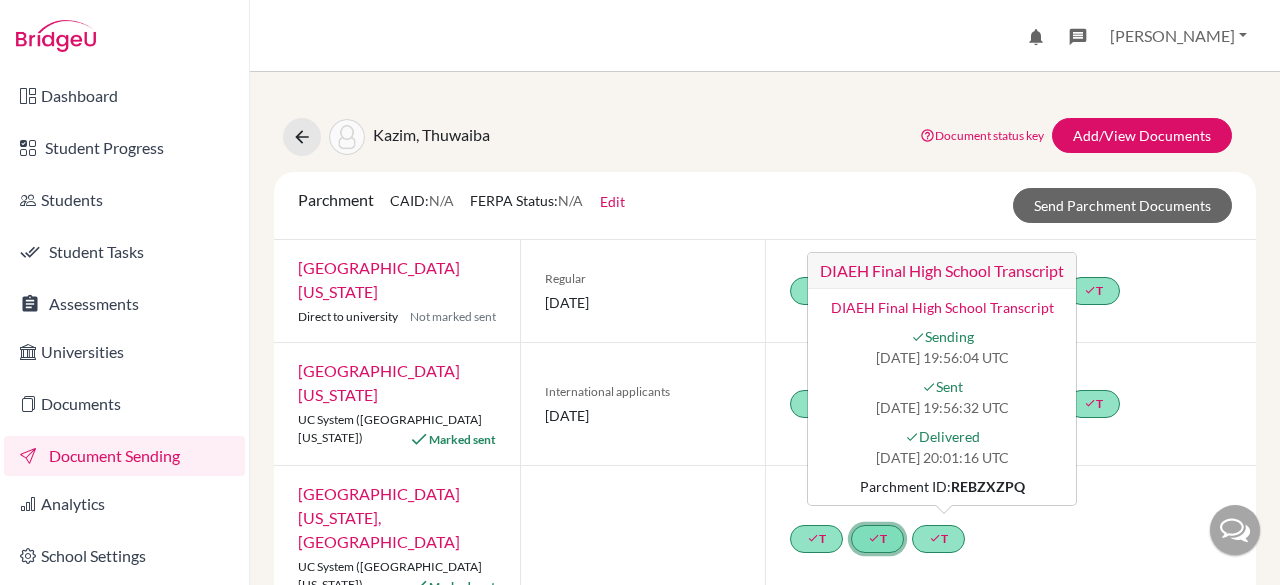 click on "done  T" 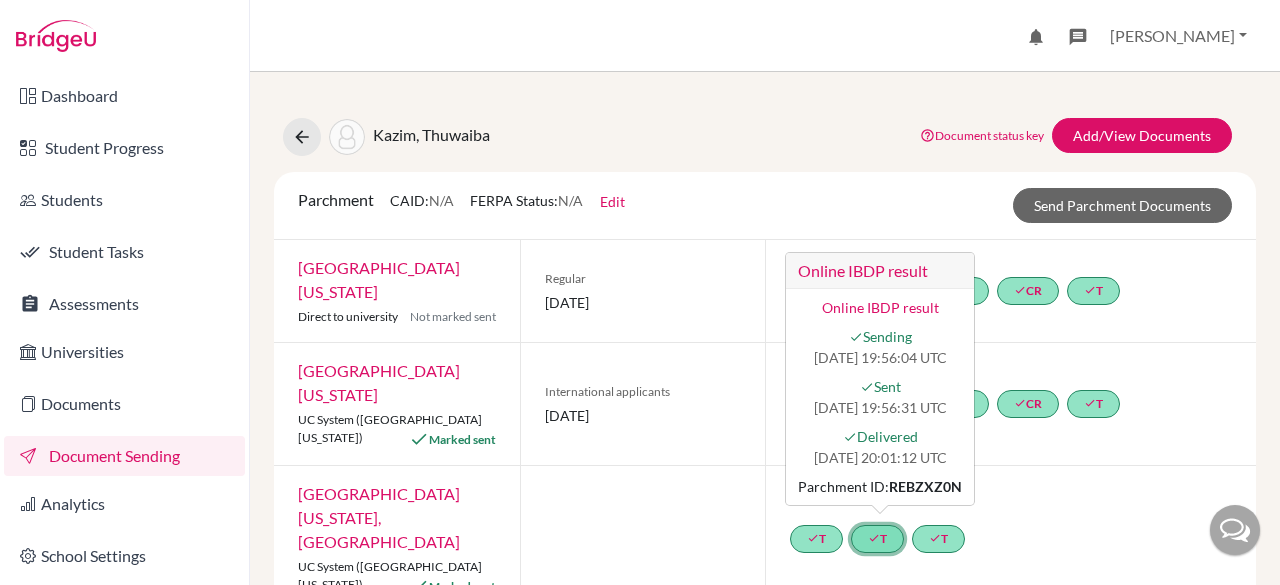 click on "Online IBDP result" at bounding box center (880, 271) 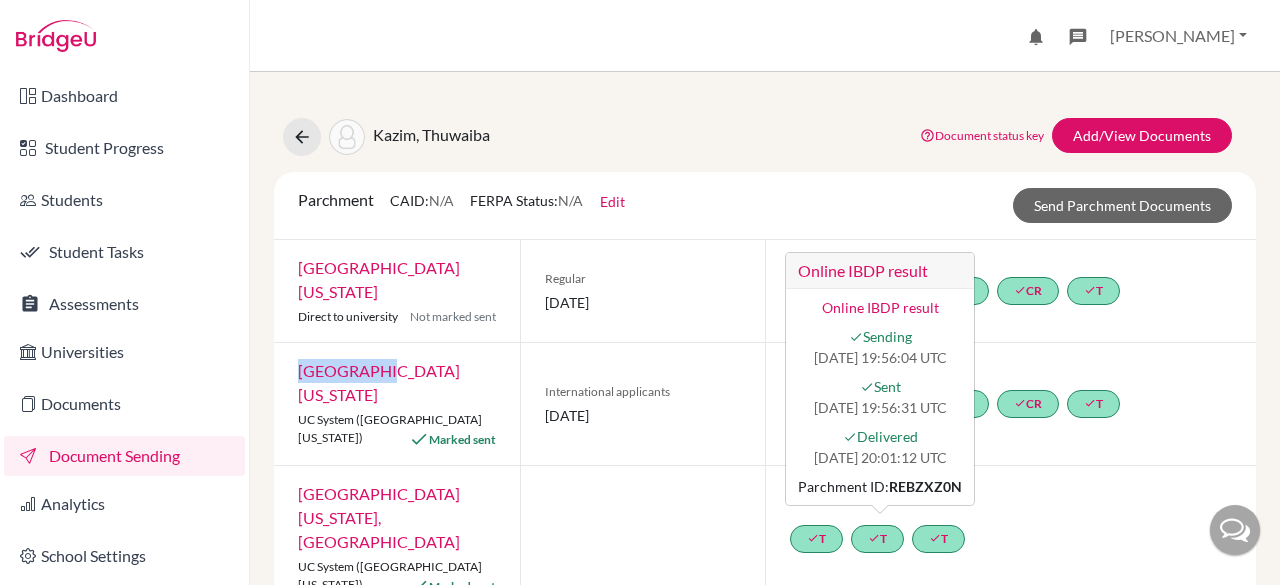 click on "done  TR done  TR done  TR done  CR done  T" at bounding box center (1010, 291) 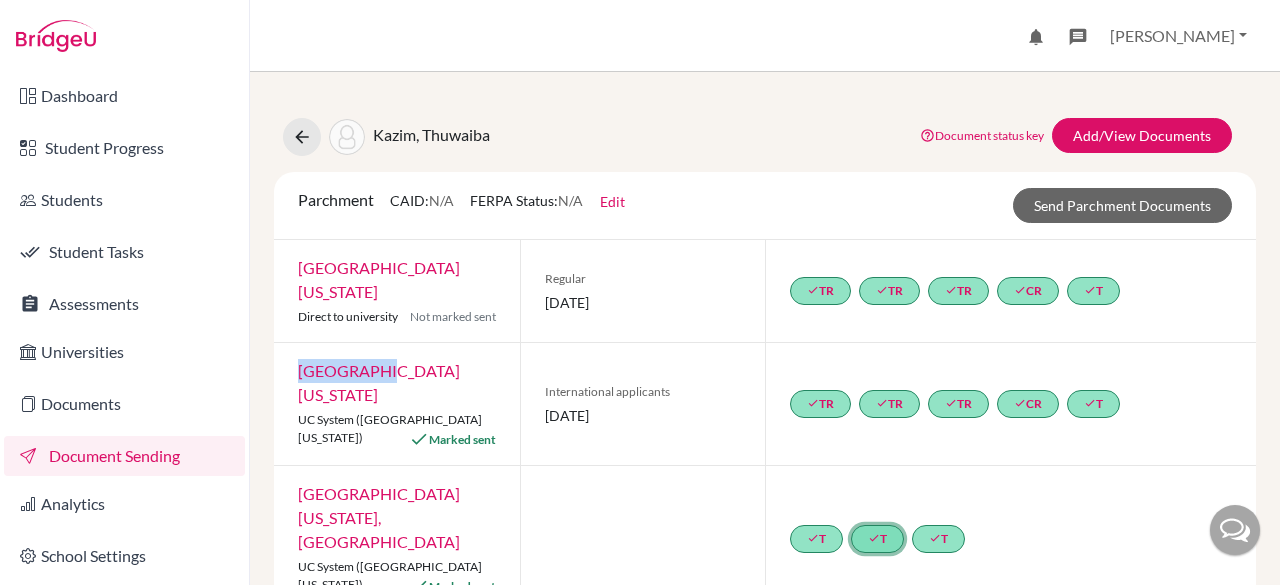 click on "done  T" 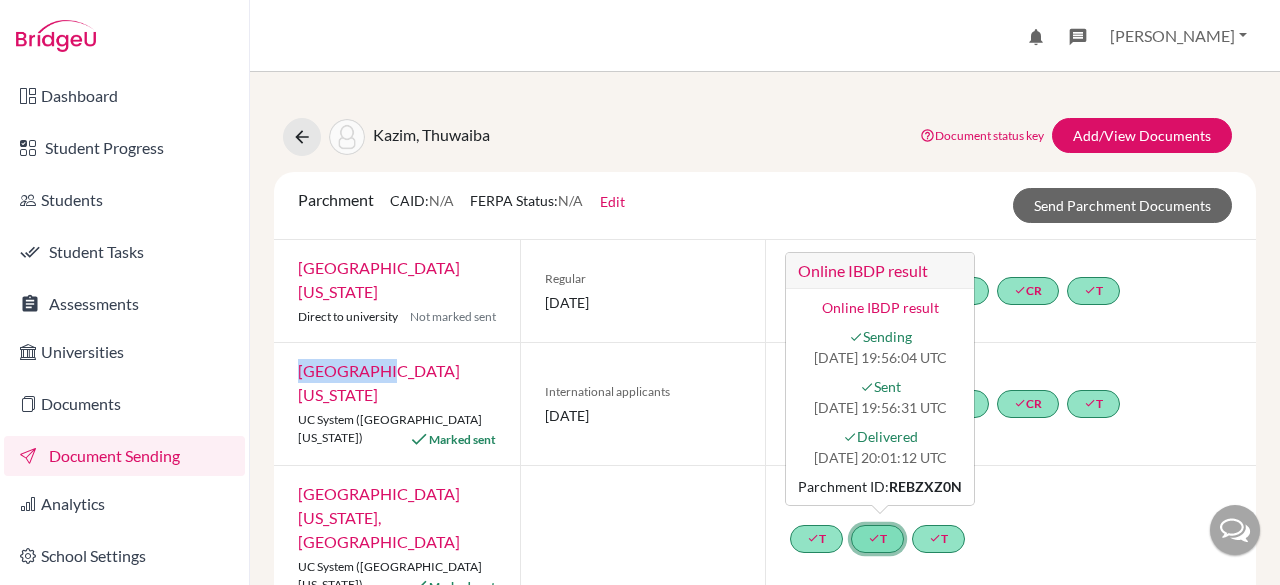 click on "done  T Online IBDP result
Online IBDP result
done
Sending
2025-07-08 19:56:04 UTC
done
Sent
2025-07-08 19:56:31 UTC
done
Delivered
2025-07-08 20:01:12 UTC
Parchment ID:  REBZXZ0N" 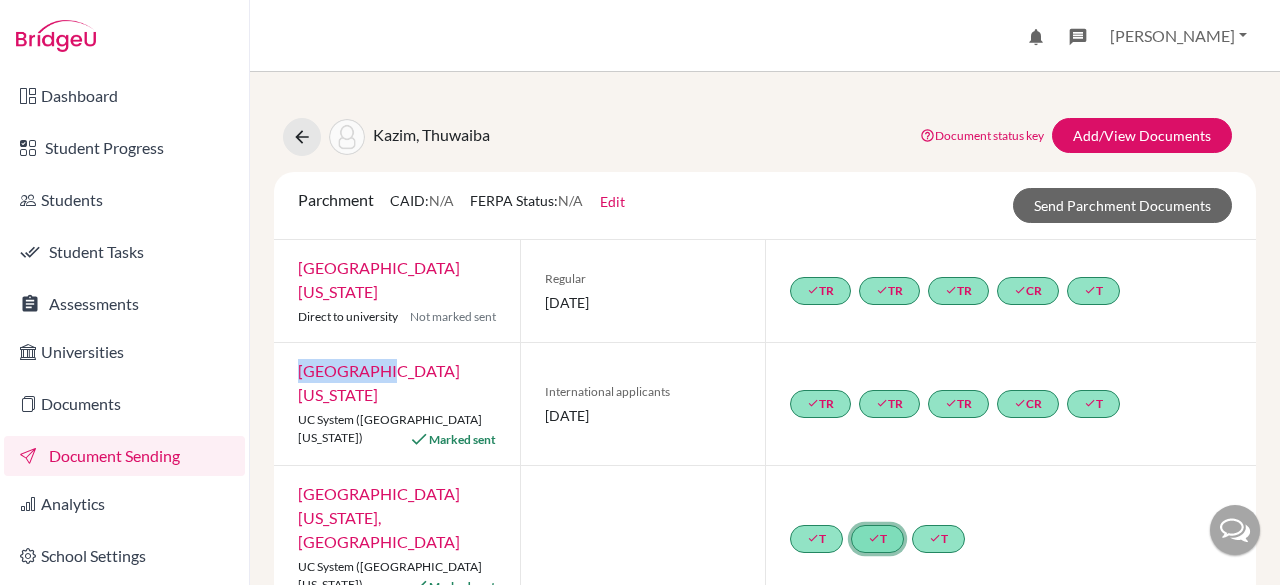 click on "done  T" 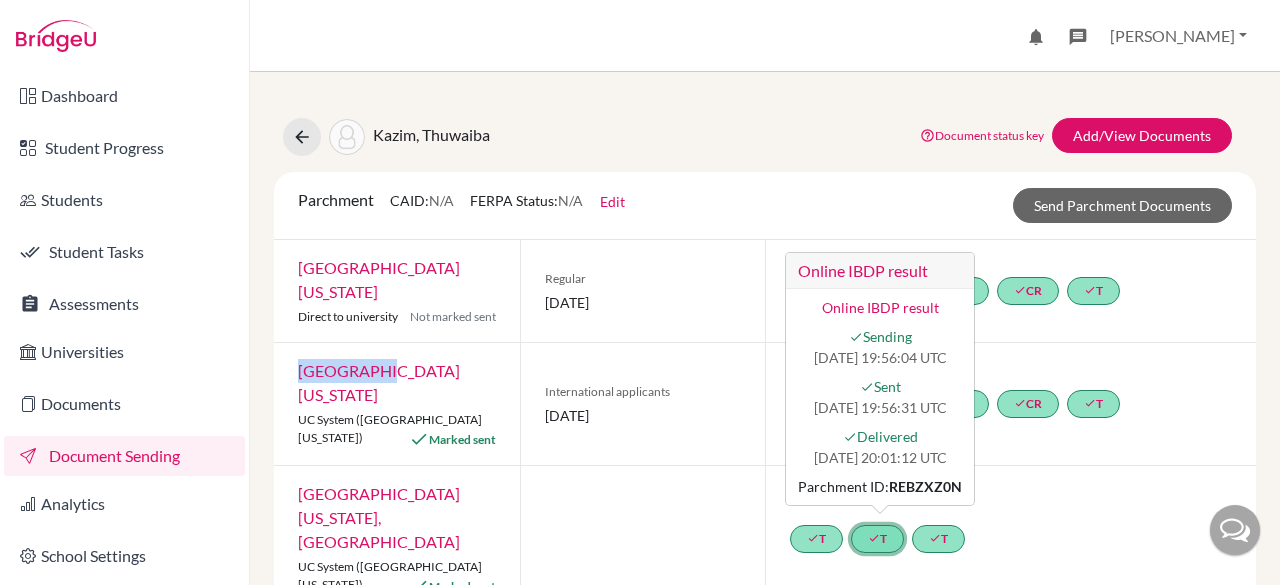 click on "done  T Online IBDP result
Online IBDP result
done
Sending
2025-07-08 19:56:04 UTC
done
Sent
2025-07-08 19:56:31 UTC
done
Delivered
2025-07-08 20:01:12 UTC
Parchment ID:  REBZXZ0N" 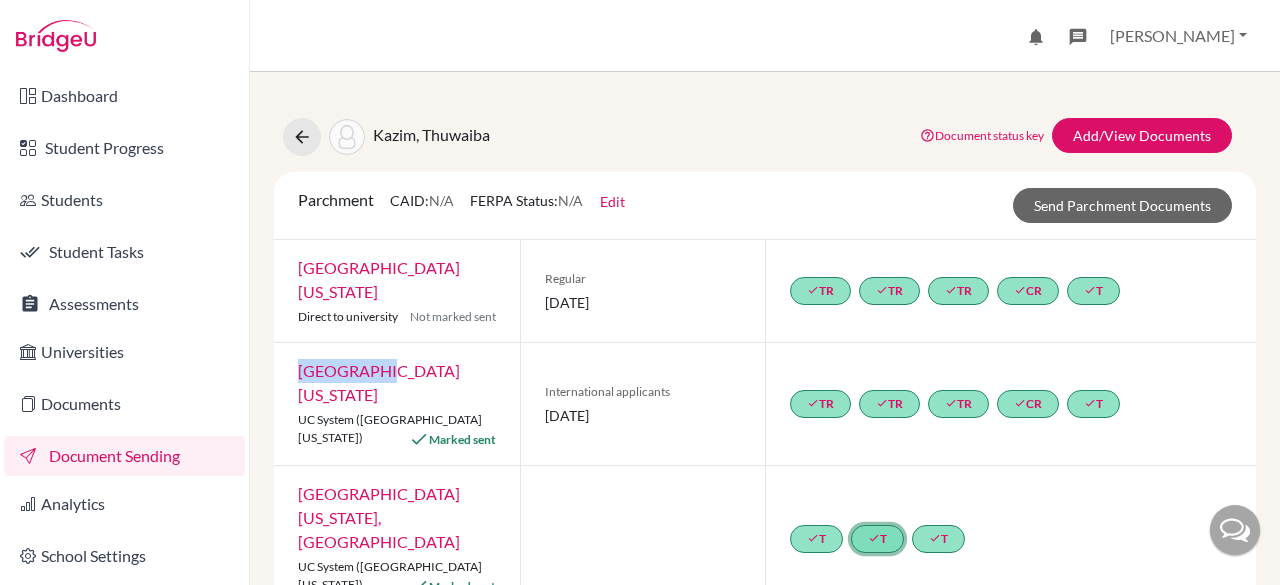 click on "done" 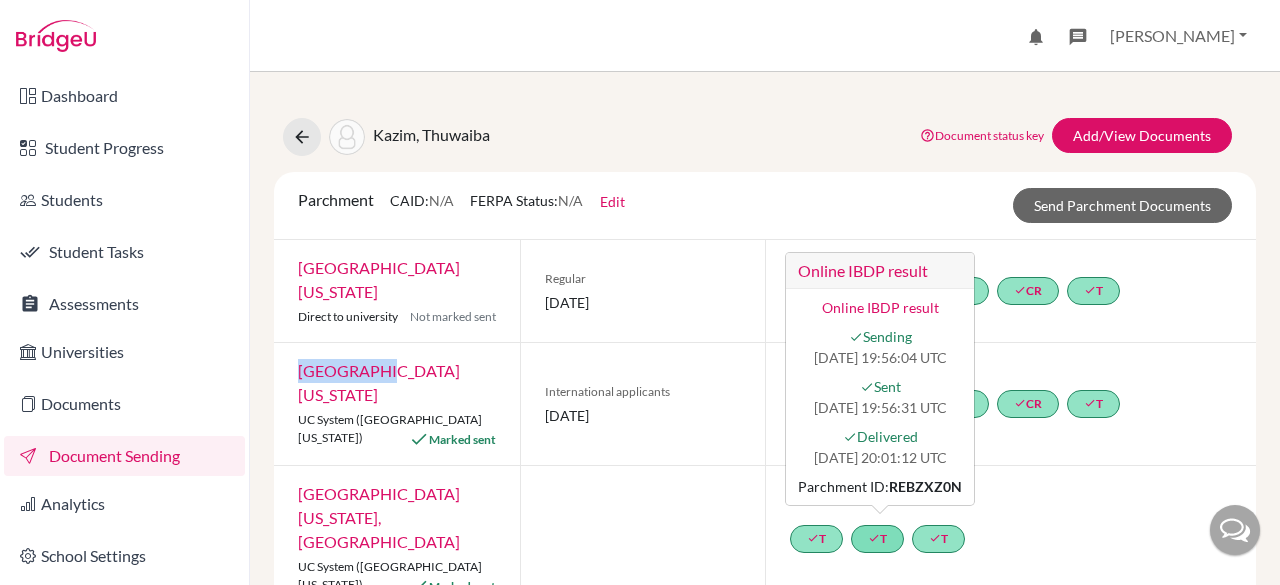 click on "Online IBDP result" at bounding box center [880, 307] 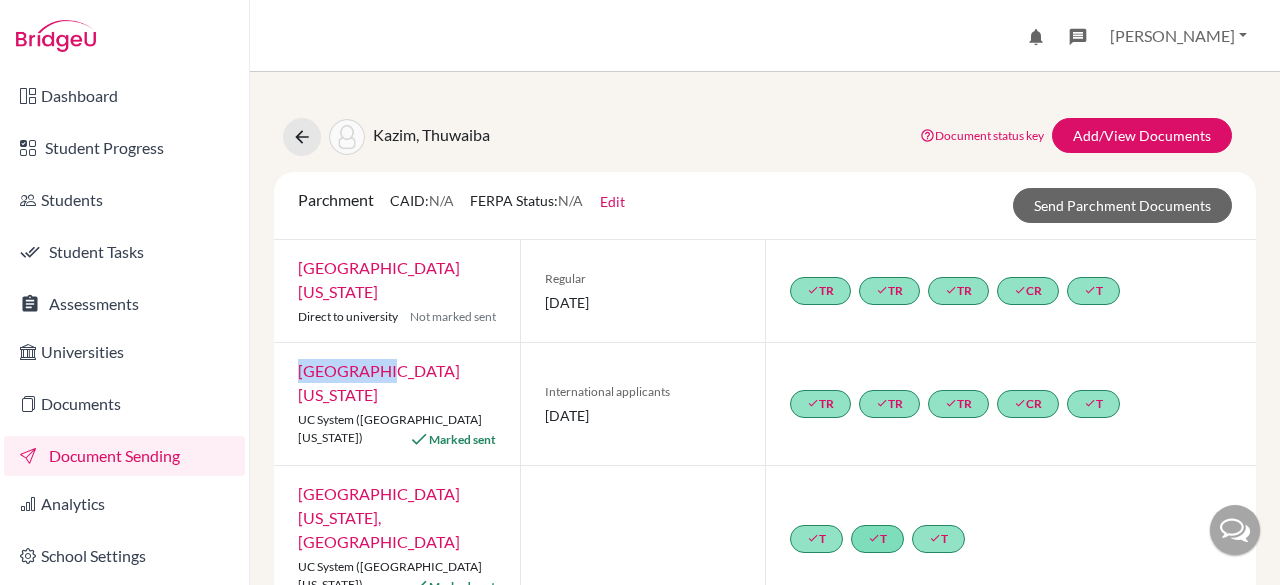 scroll, scrollTop: 0, scrollLeft: 0, axis: both 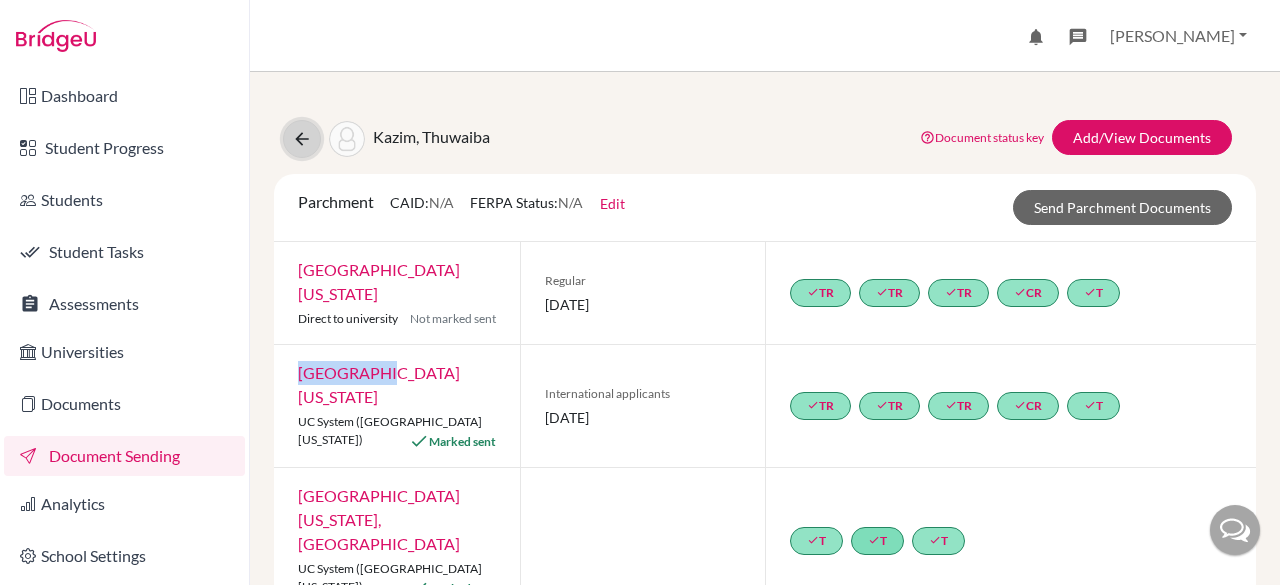 click at bounding box center (302, 139) 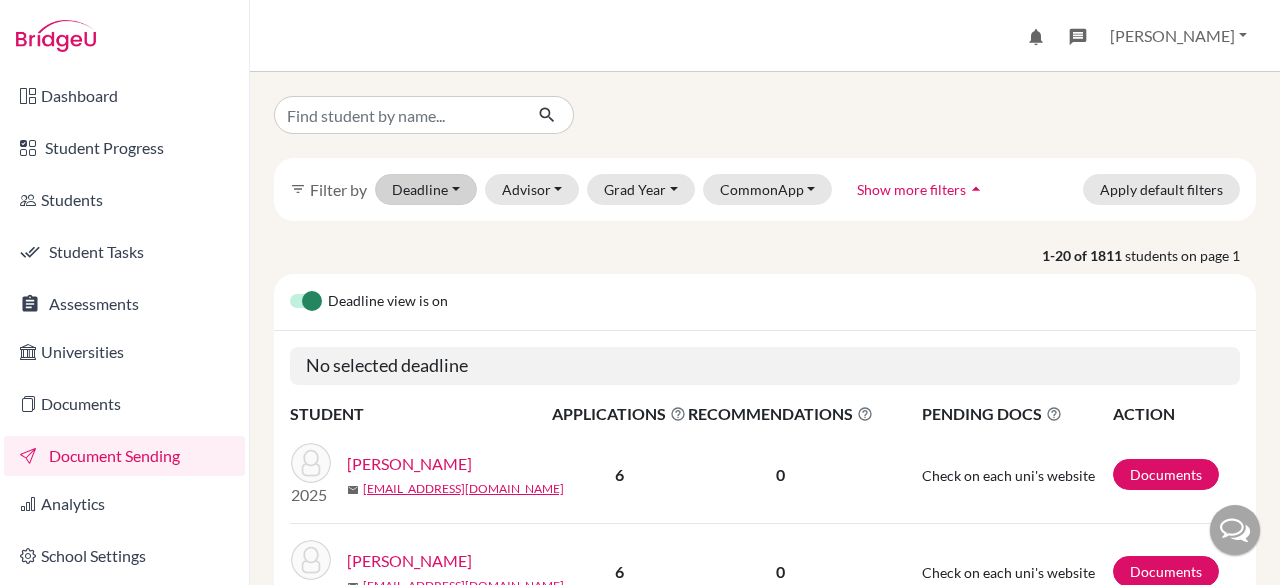 scroll, scrollTop: 0, scrollLeft: 0, axis: both 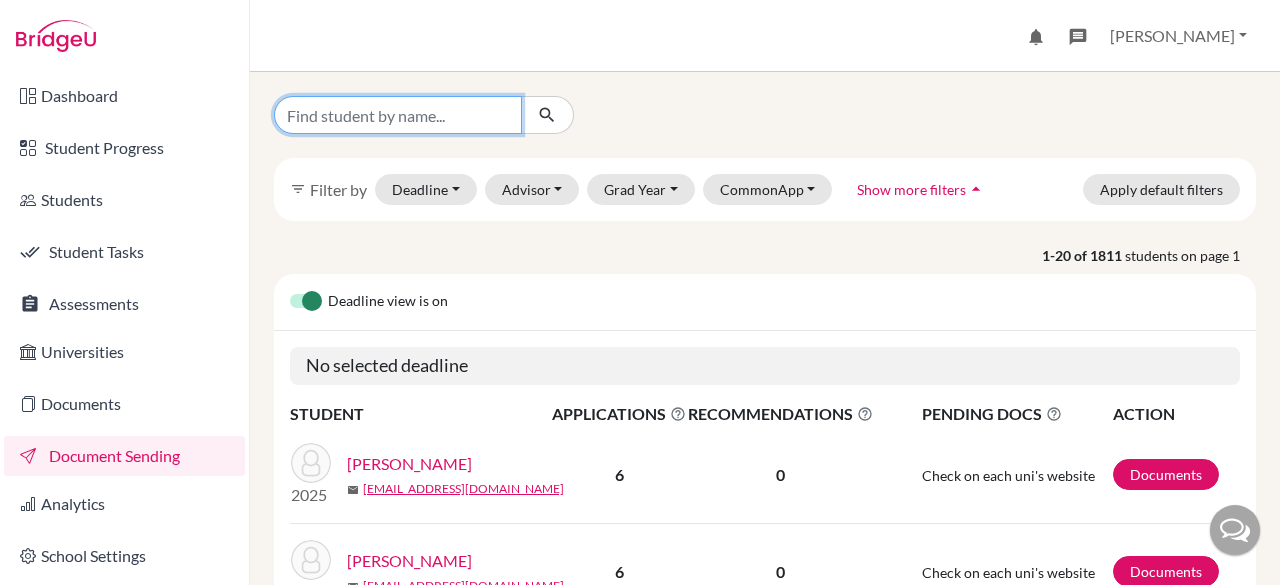 click at bounding box center (398, 115) 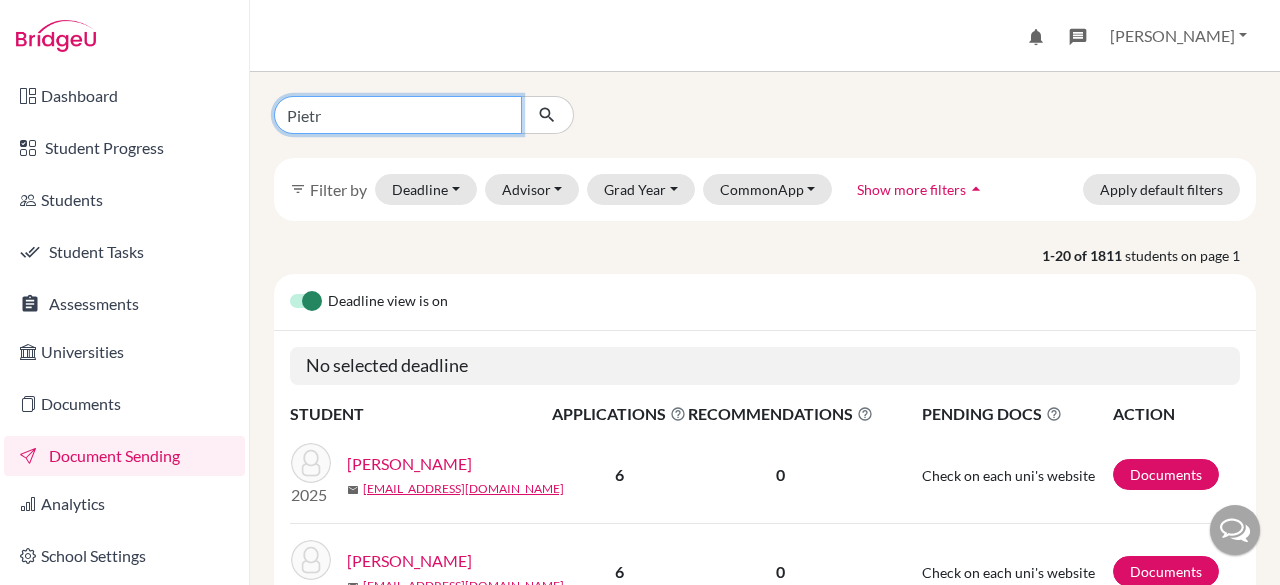 type on "Pietra" 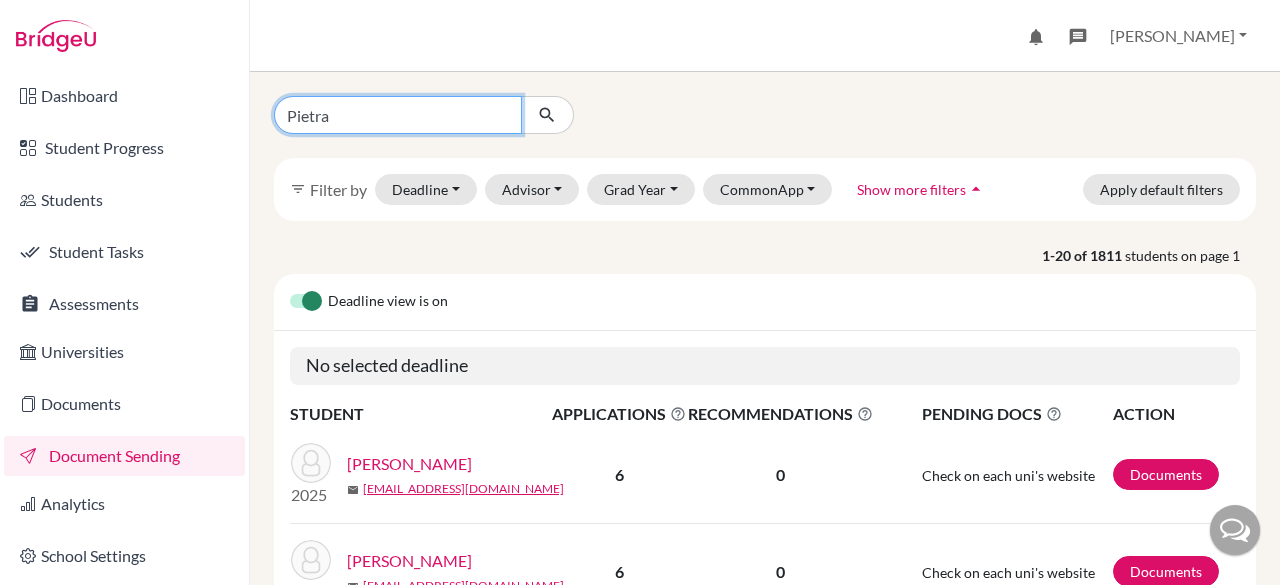 click at bounding box center [547, 115] 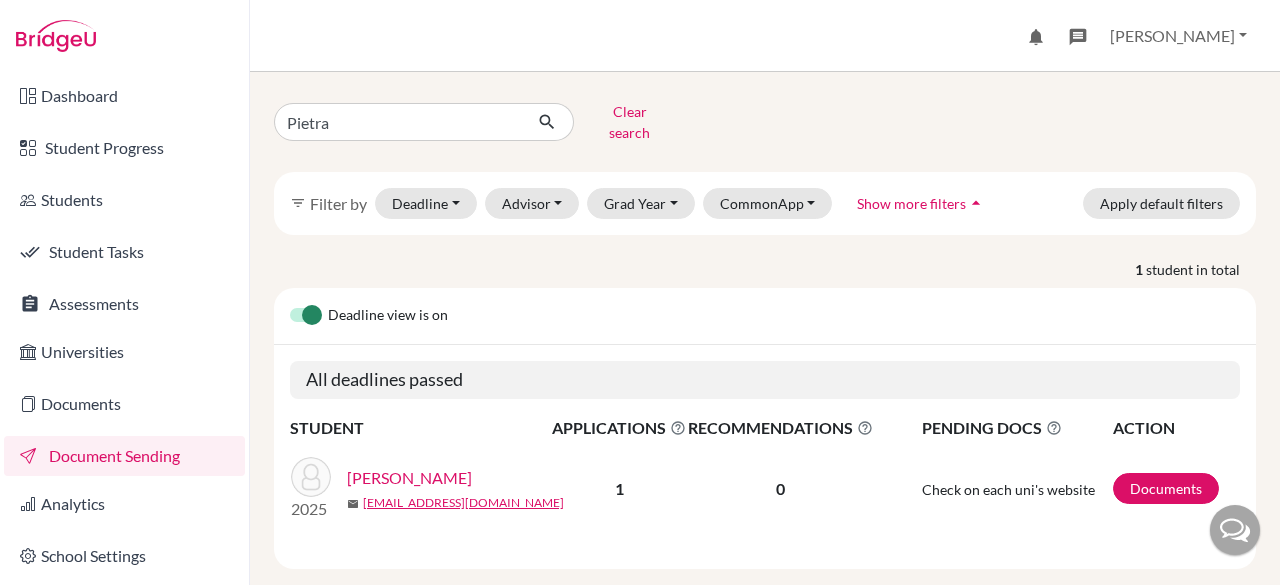 click on "Leao, Pietra" at bounding box center (409, 478) 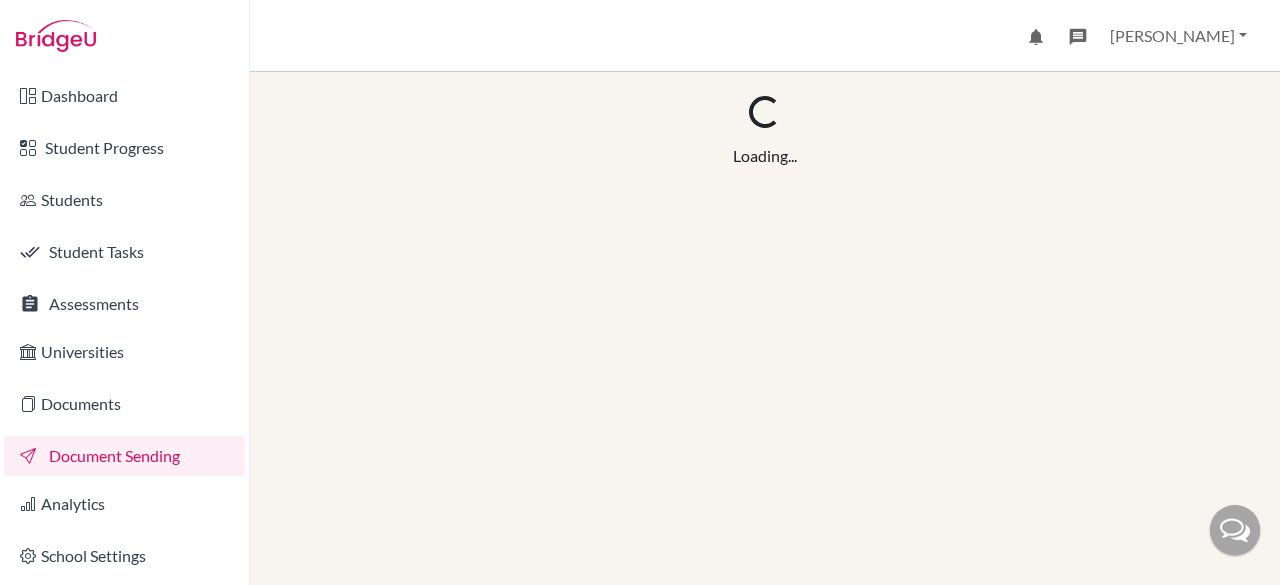 scroll, scrollTop: 0, scrollLeft: 0, axis: both 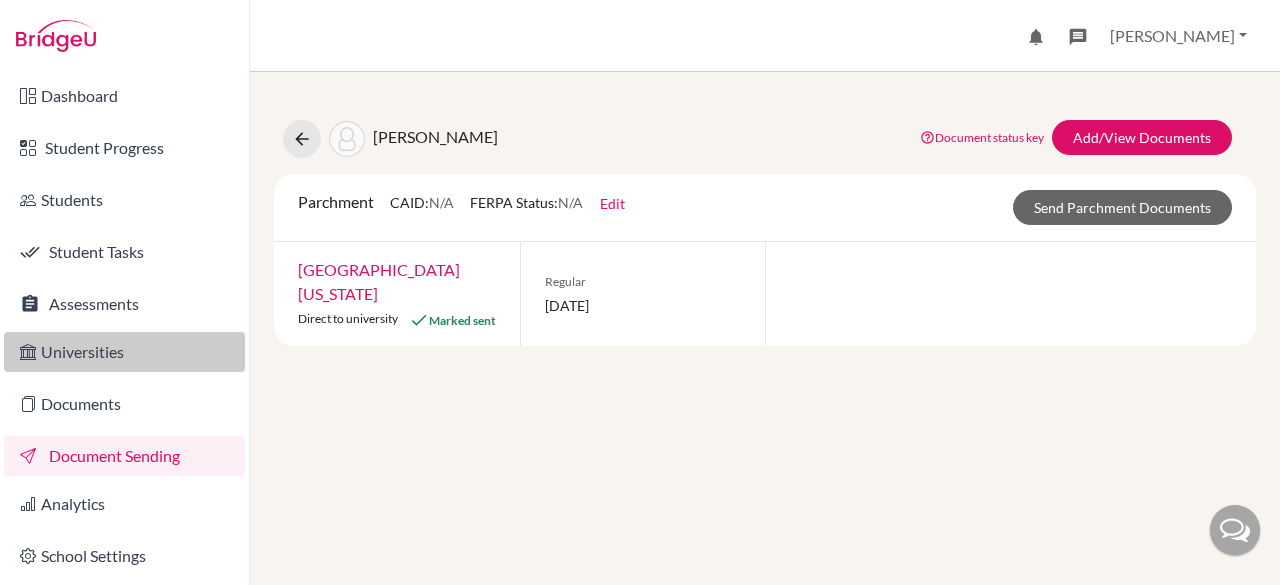 click on "Universities" at bounding box center [124, 352] 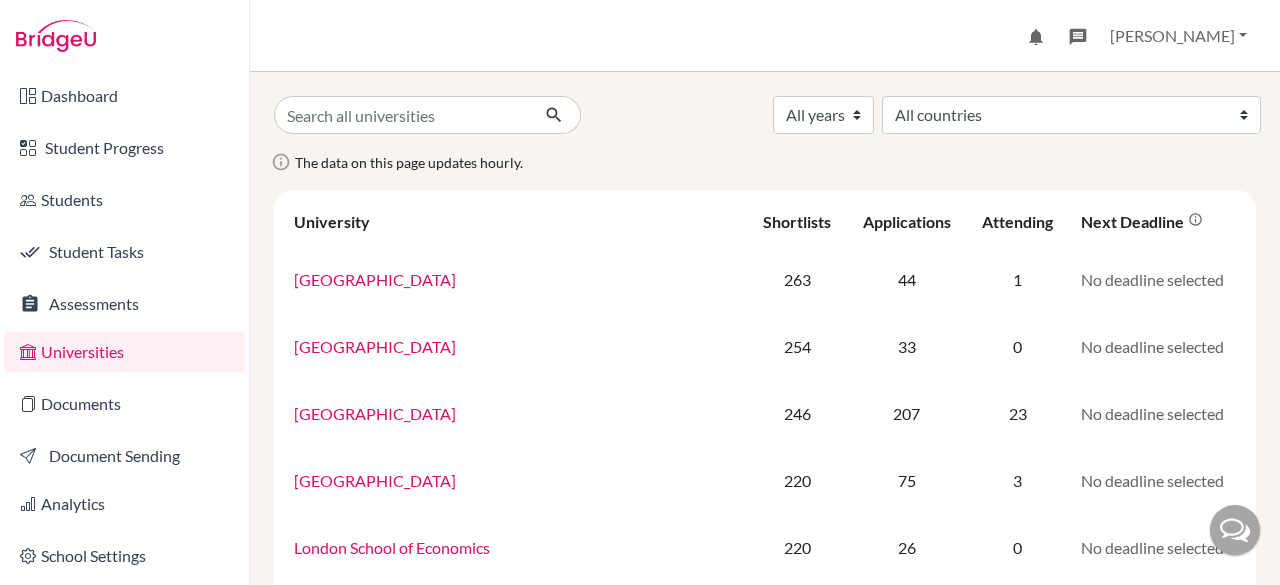 scroll, scrollTop: 0, scrollLeft: 0, axis: both 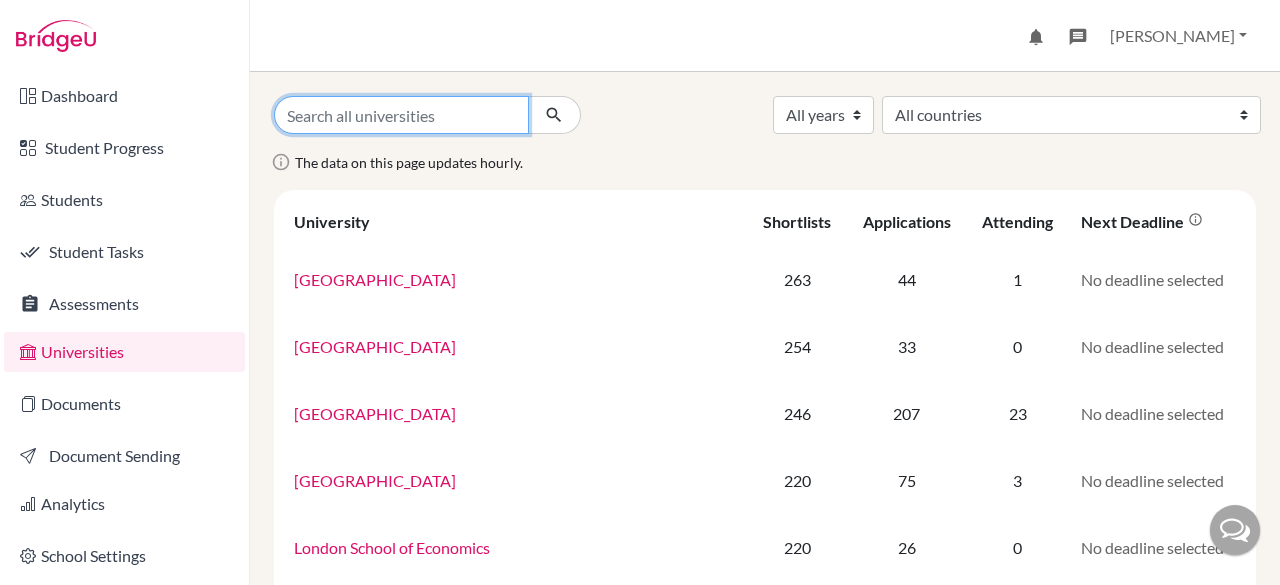 click at bounding box center (401, 115) 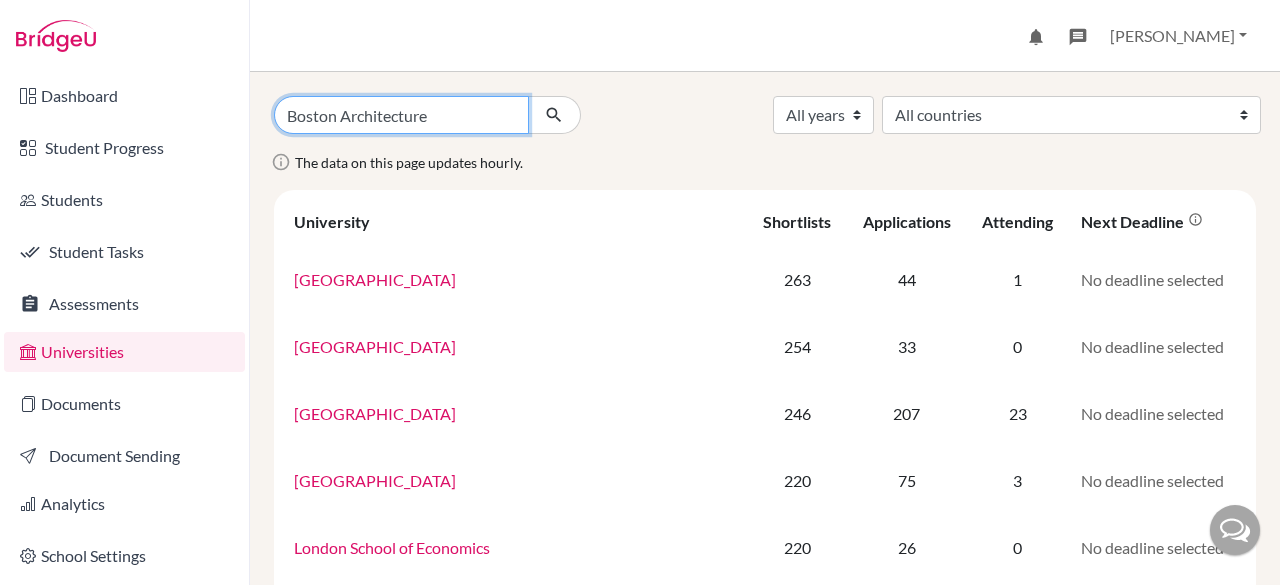 type on "Boston Architecture" 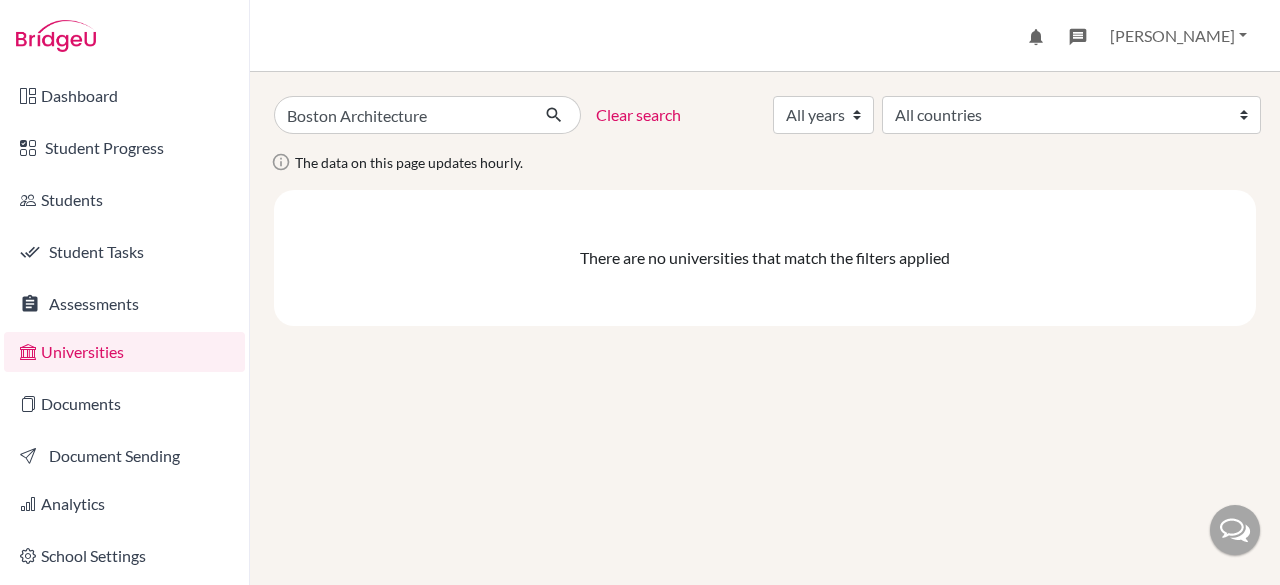 scroll, scrollTop: 0, scrollLeft: 0, axis: both 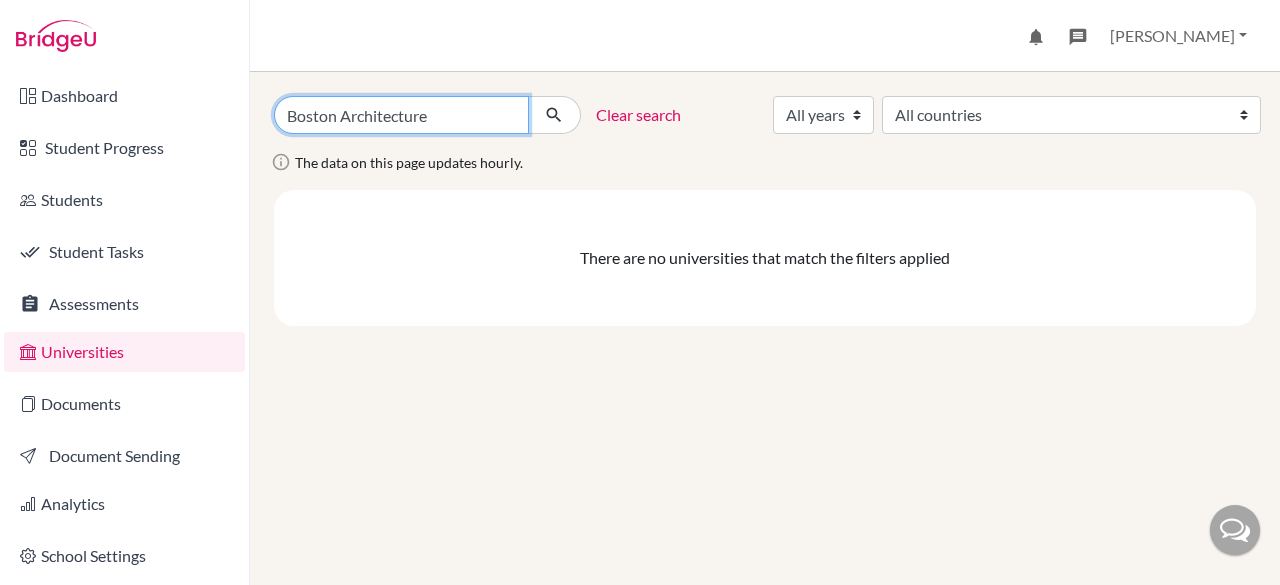 click on "Boston Architecture" at bounding box center [401, 115] 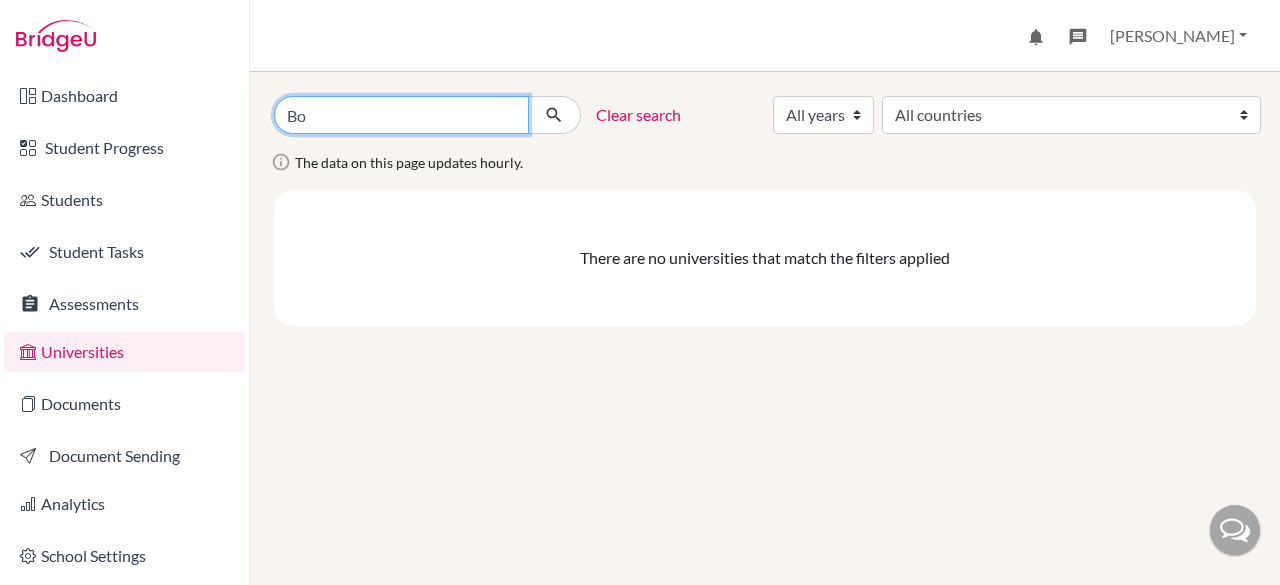type on "B" 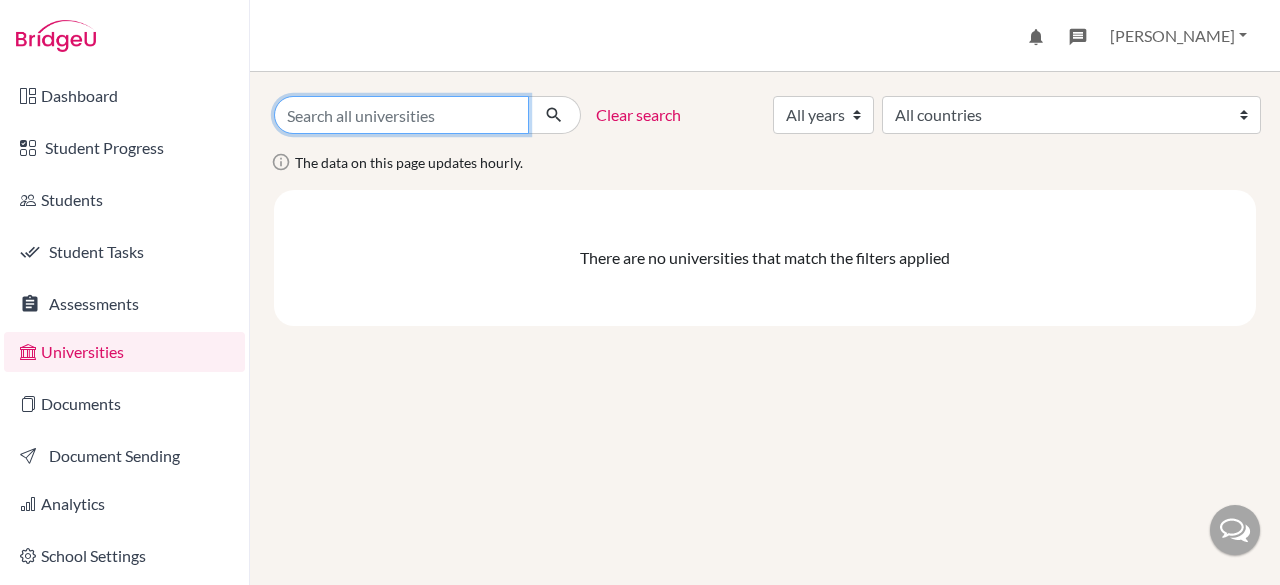 type 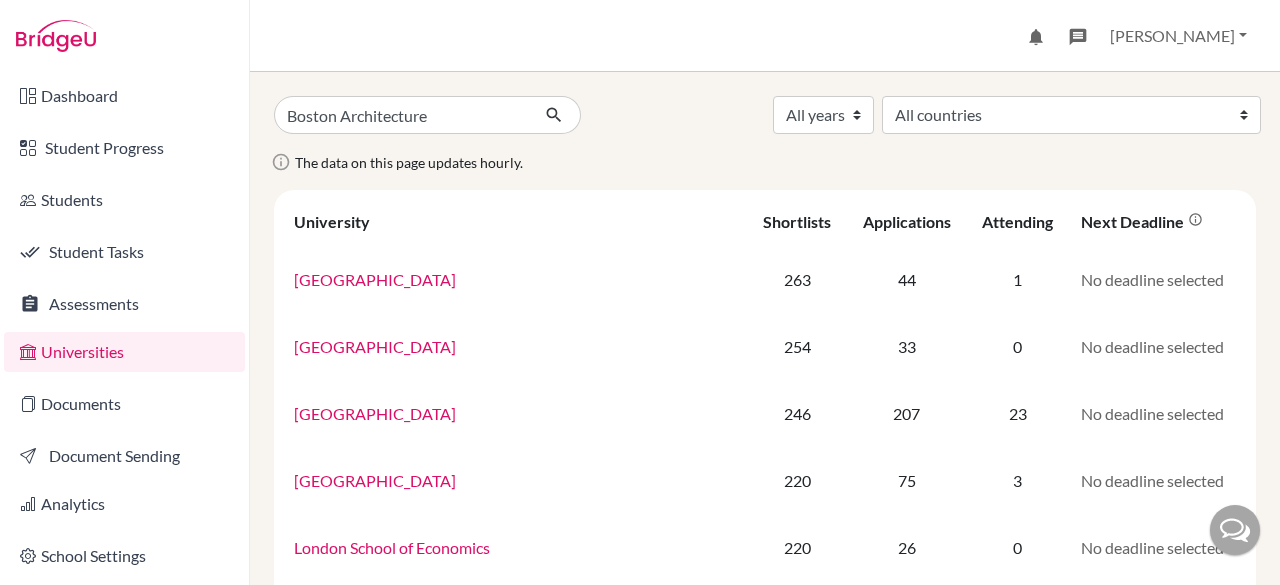 scroll, scrollTop: 0, scrollLeft: 0, axis: both 